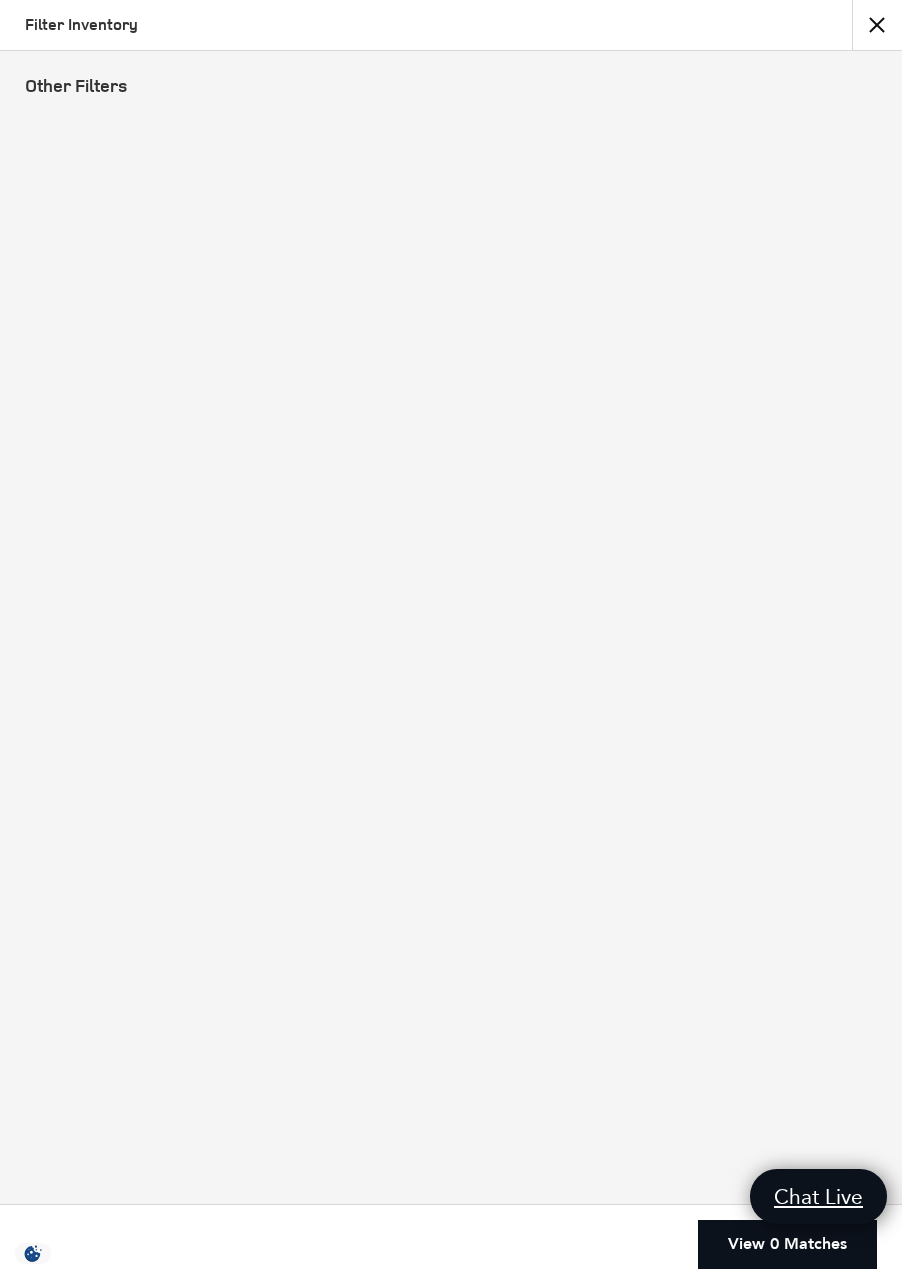 scroll, scrollTop: 0, scrollLeft: 0, axis: both 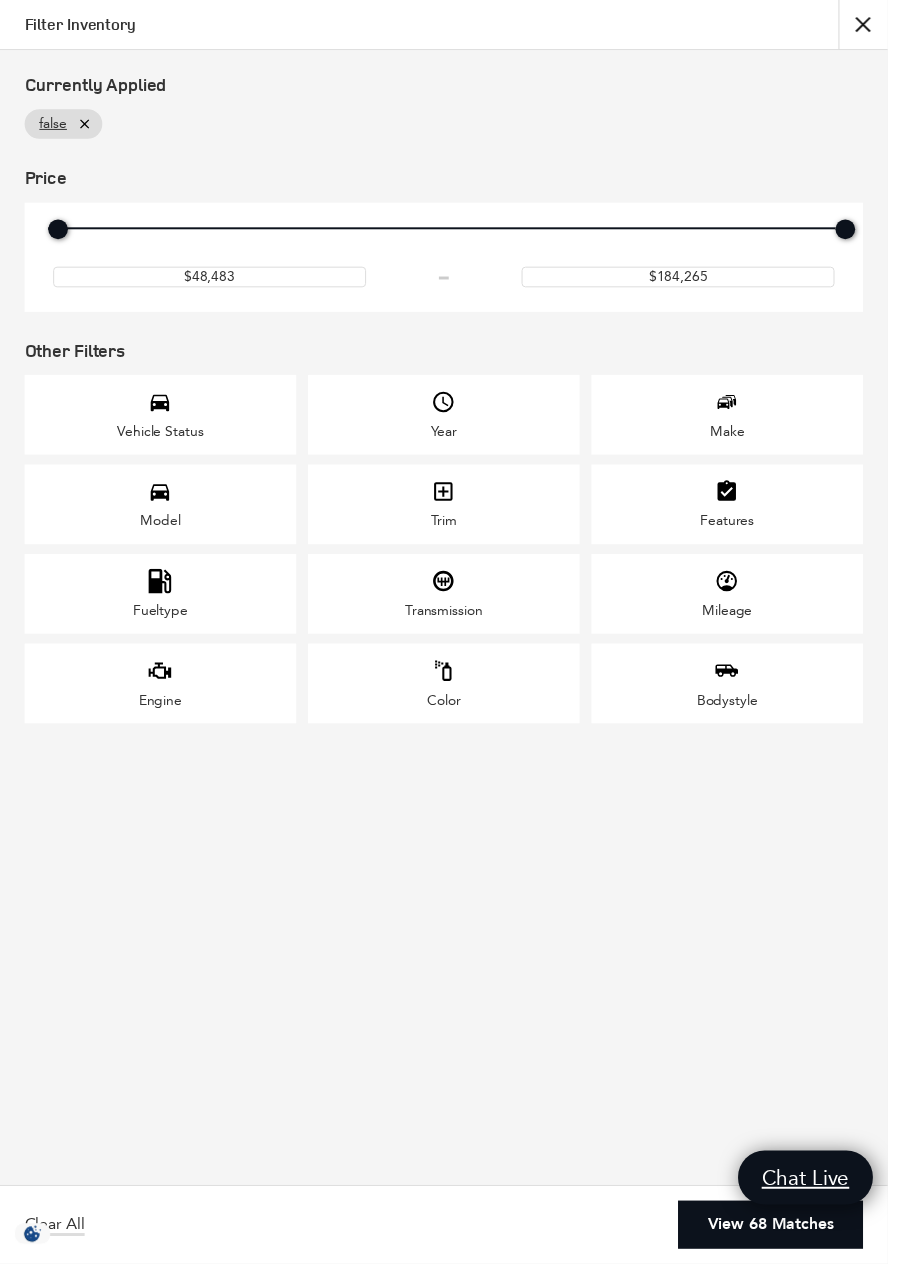click on "Model" at bounding box center (162, 529) 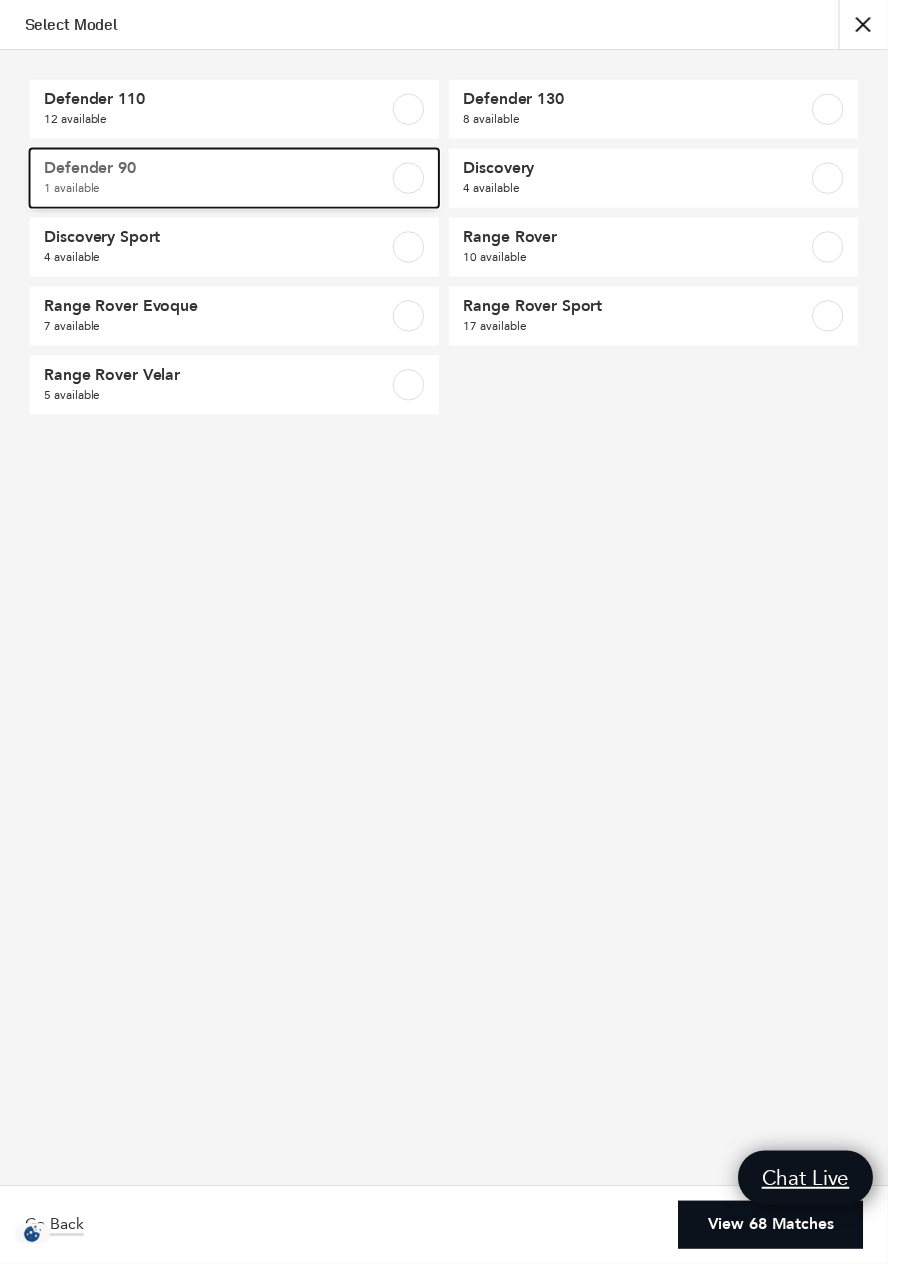 click on "Defender 90" at bounding box center (209, 171) 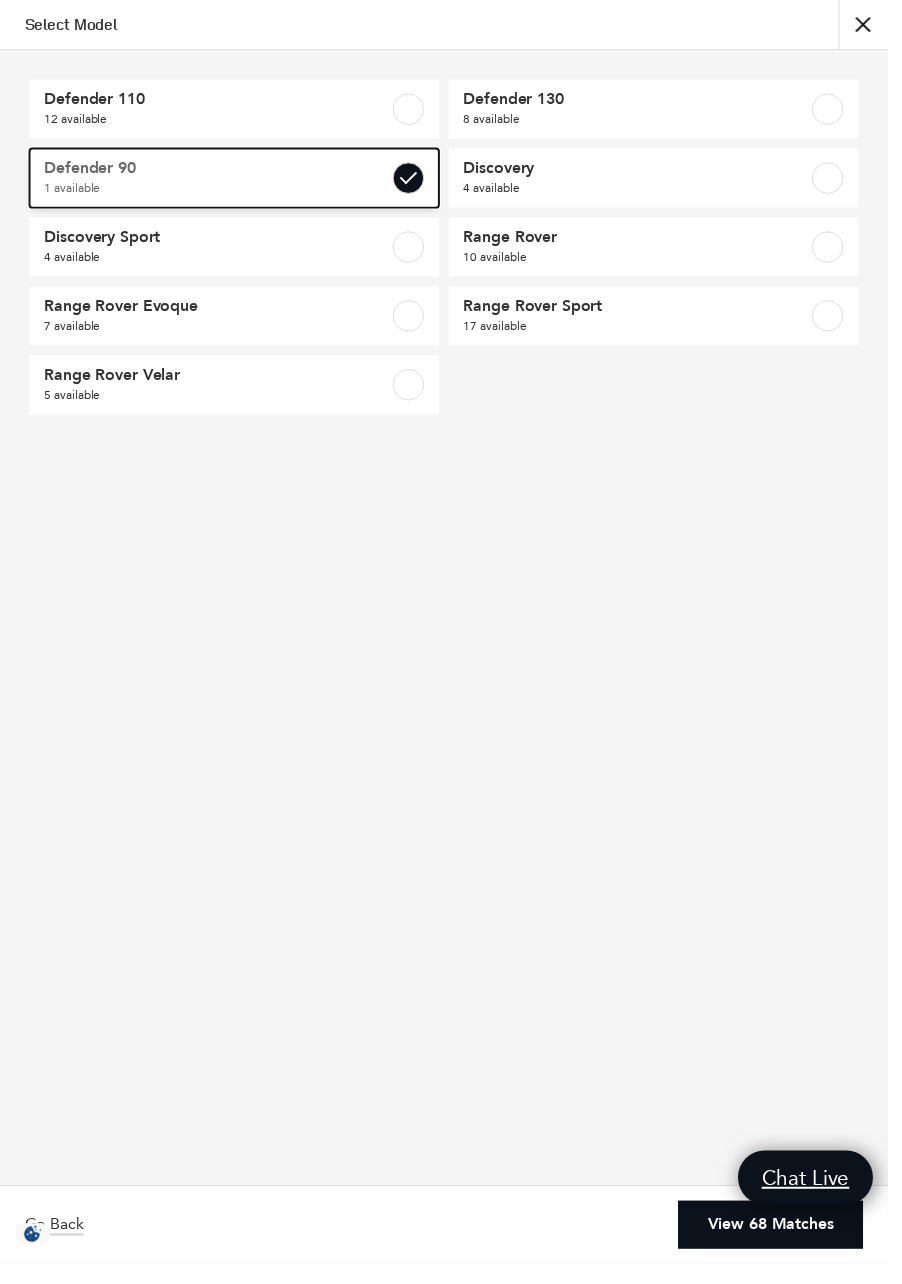 checkbox on "true" 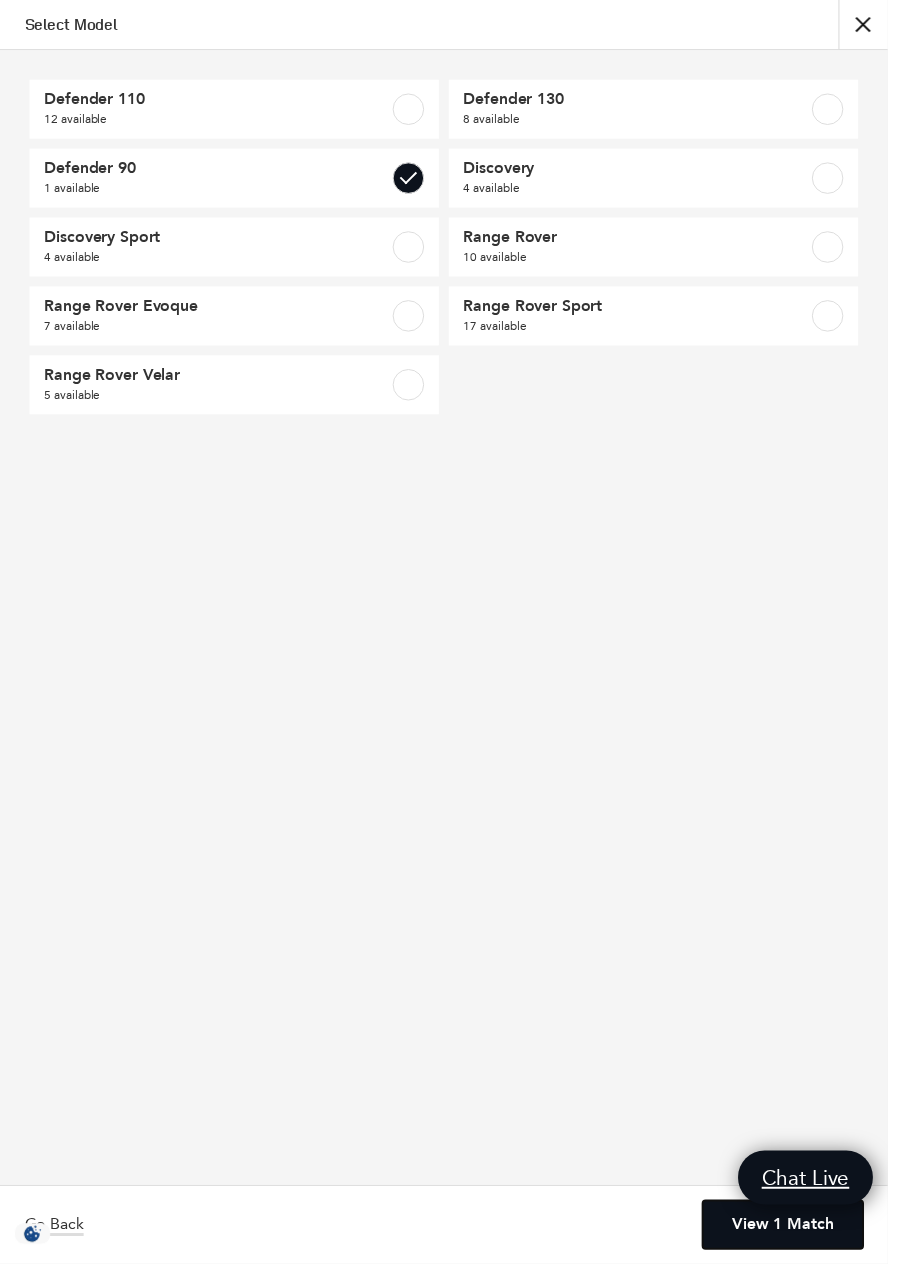 click on "View   1   Match" at bounding box center [795, 1244] 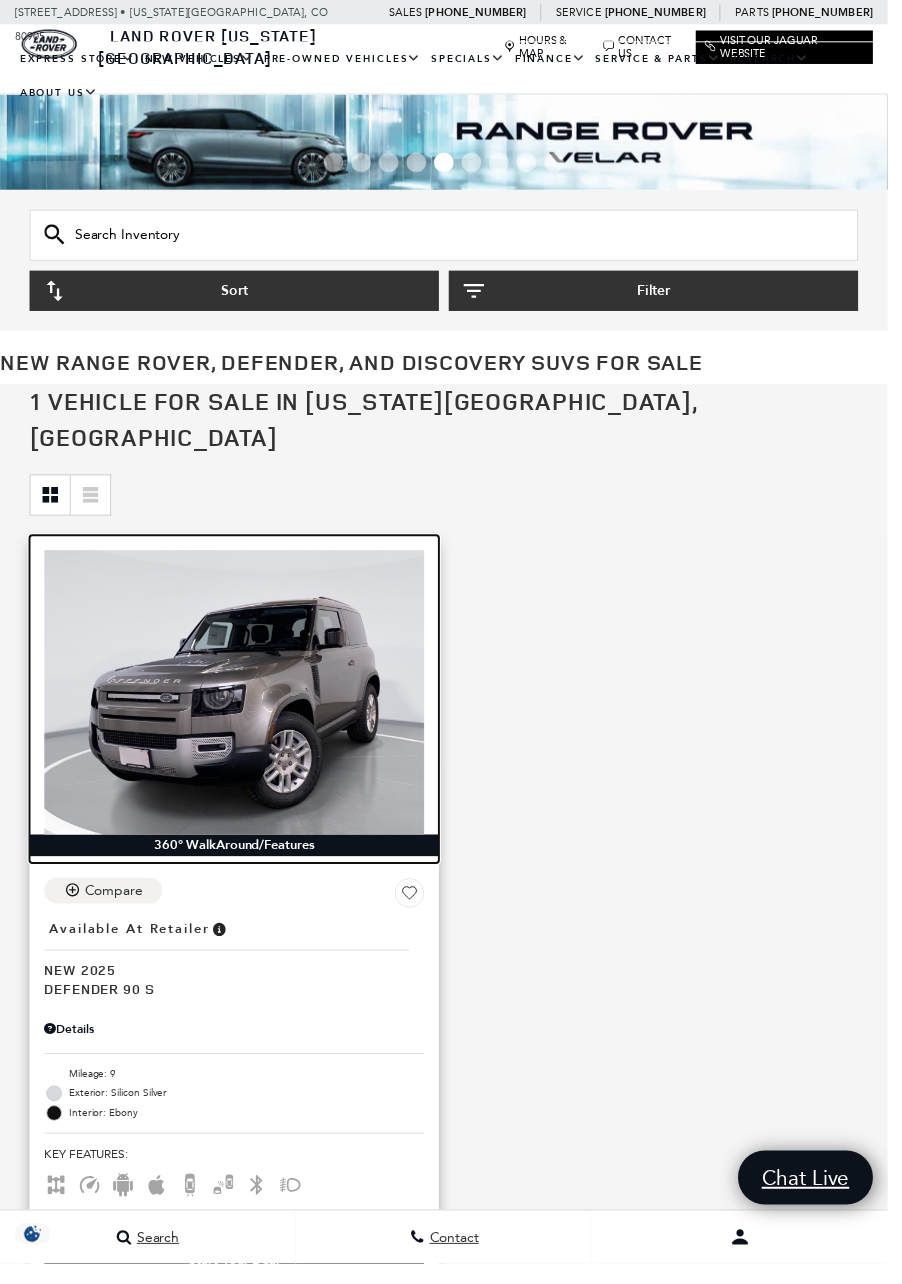 click at bounding box center [238, 704] 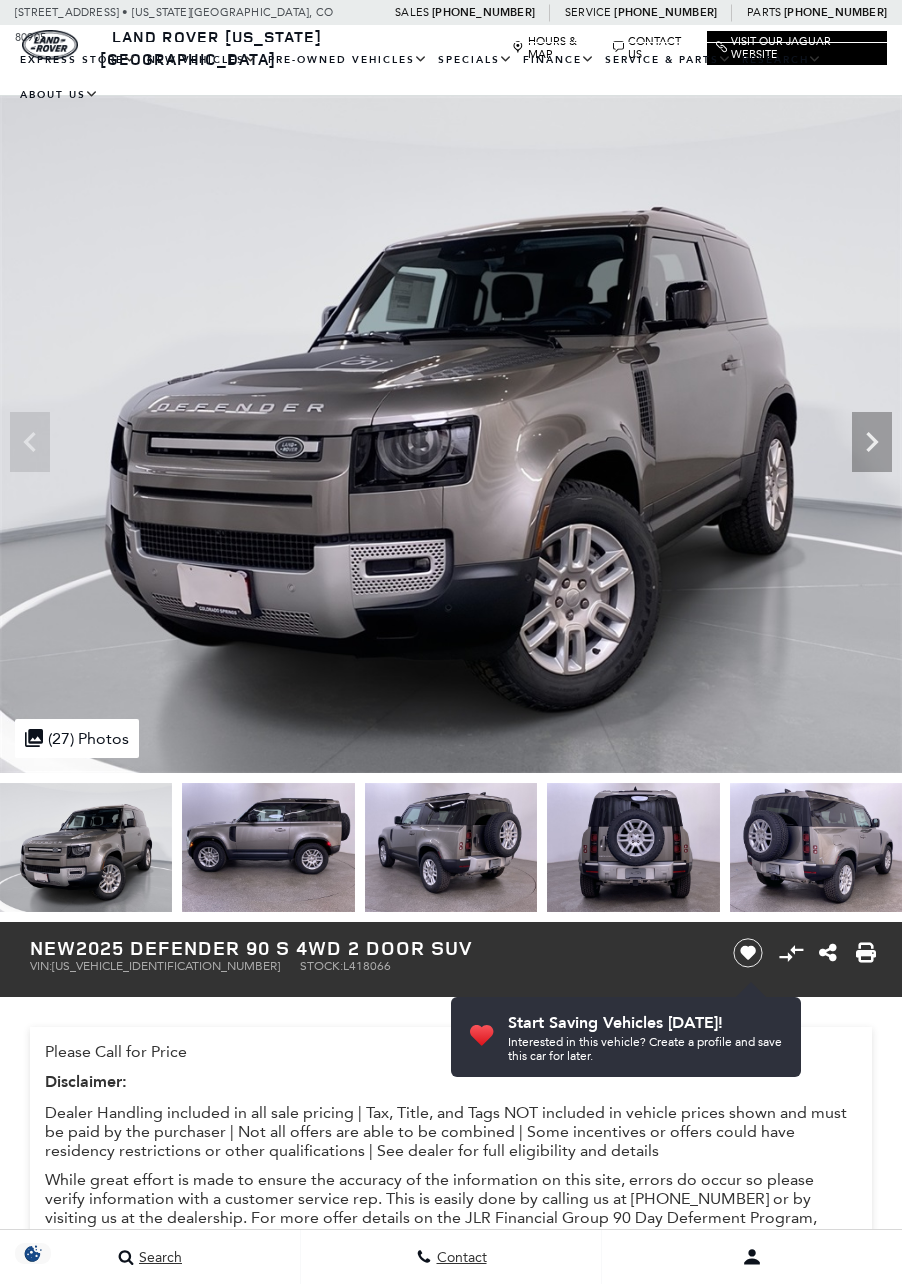 scroll, scrollTop: 0, scrollLeft: 0, axis: both 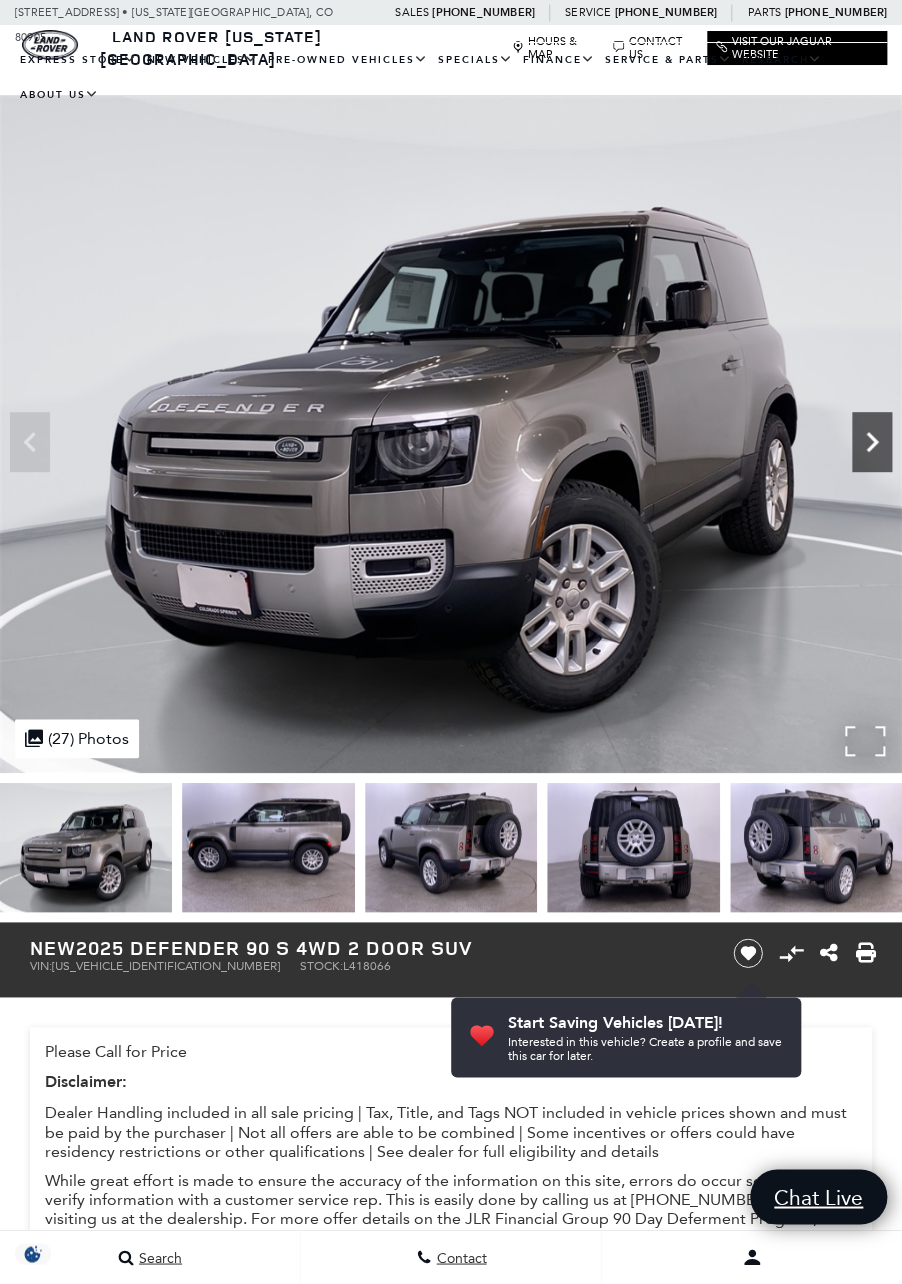 click 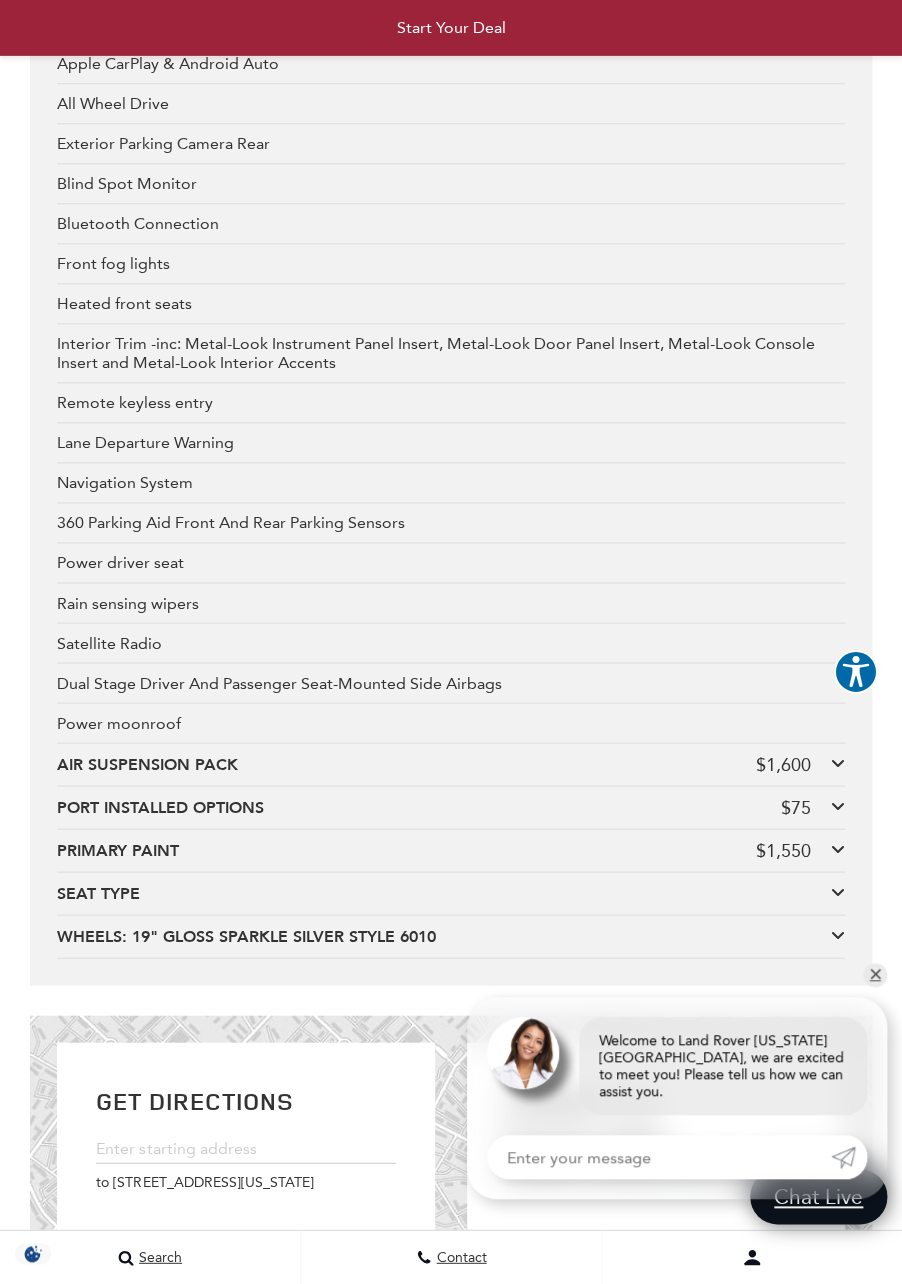 scroll, scrollTop: 5054, scrollLeft: 0, axis: vertical 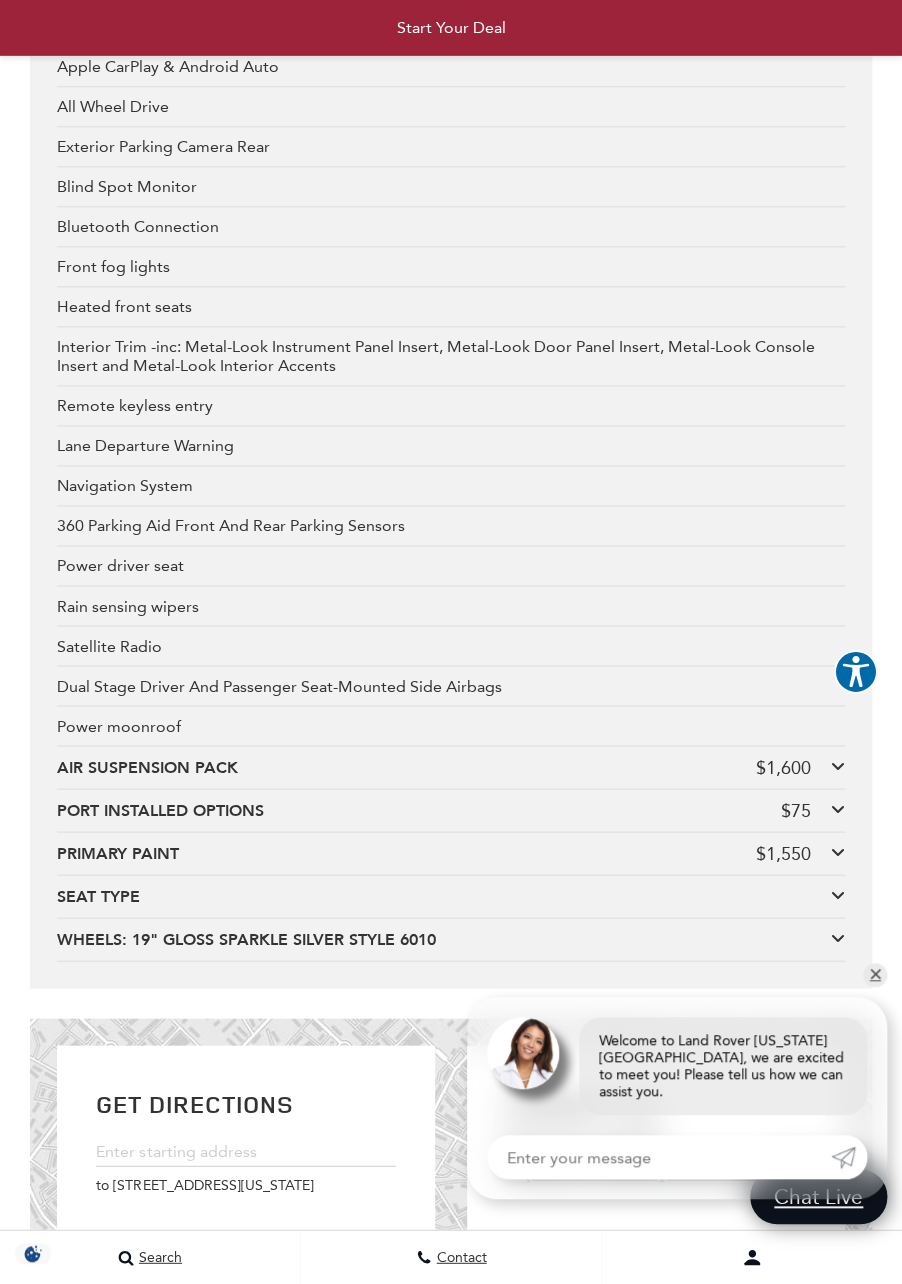 click at bounding box center [838, 765] 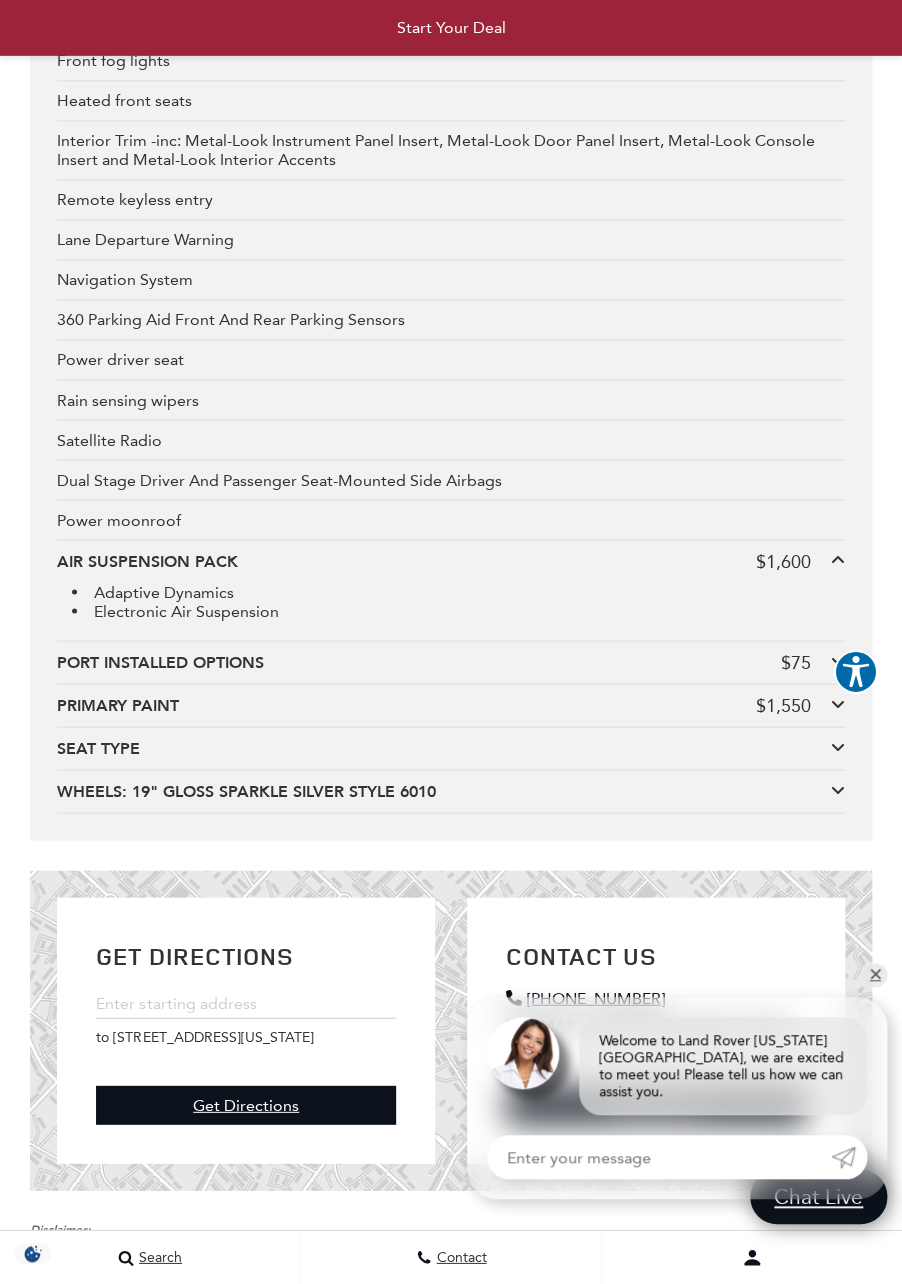 scroll, scrollTop: 5268, scrollLeft: 0, axis: vertical 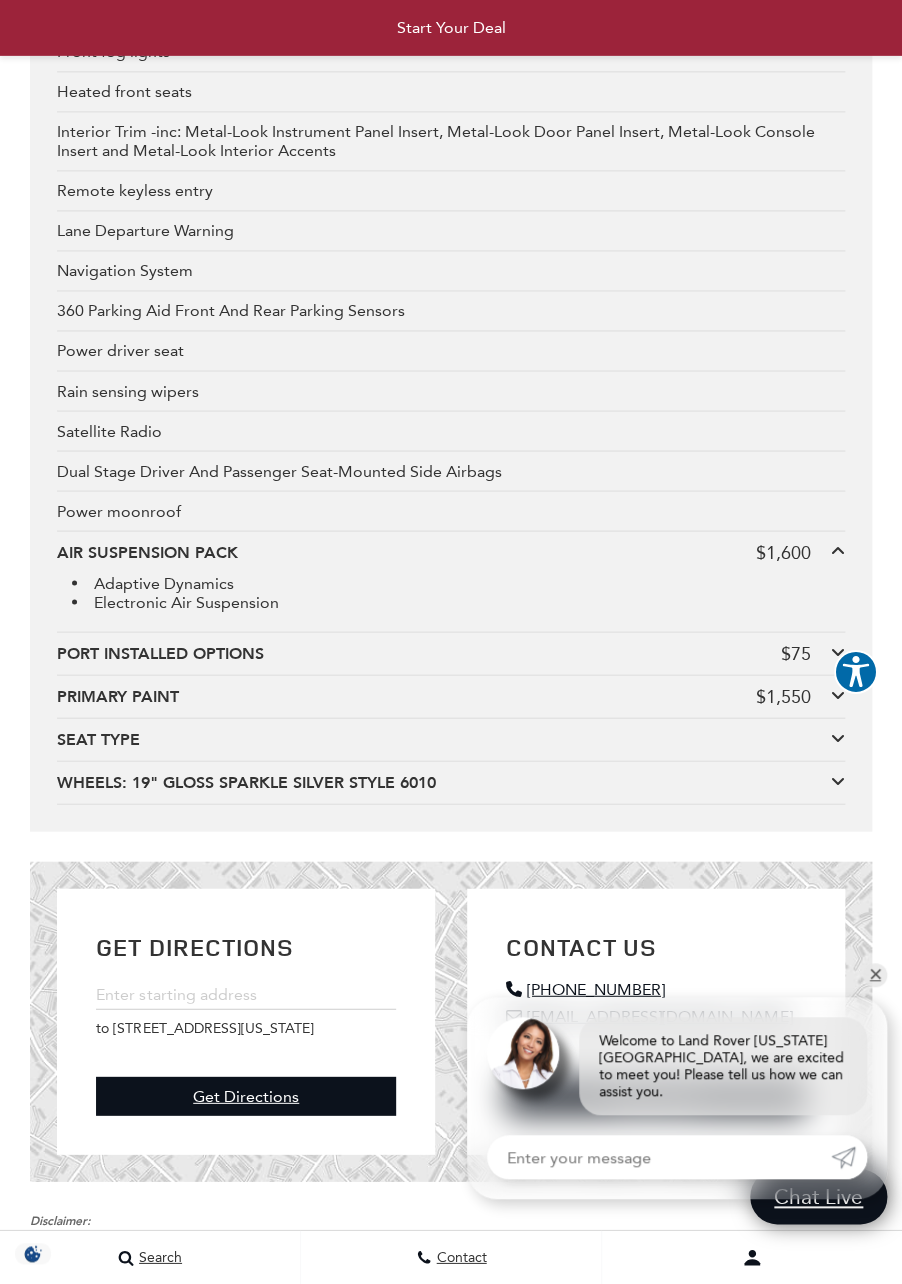 click on "SEAT TYPE" at bounding box center (444, 740) 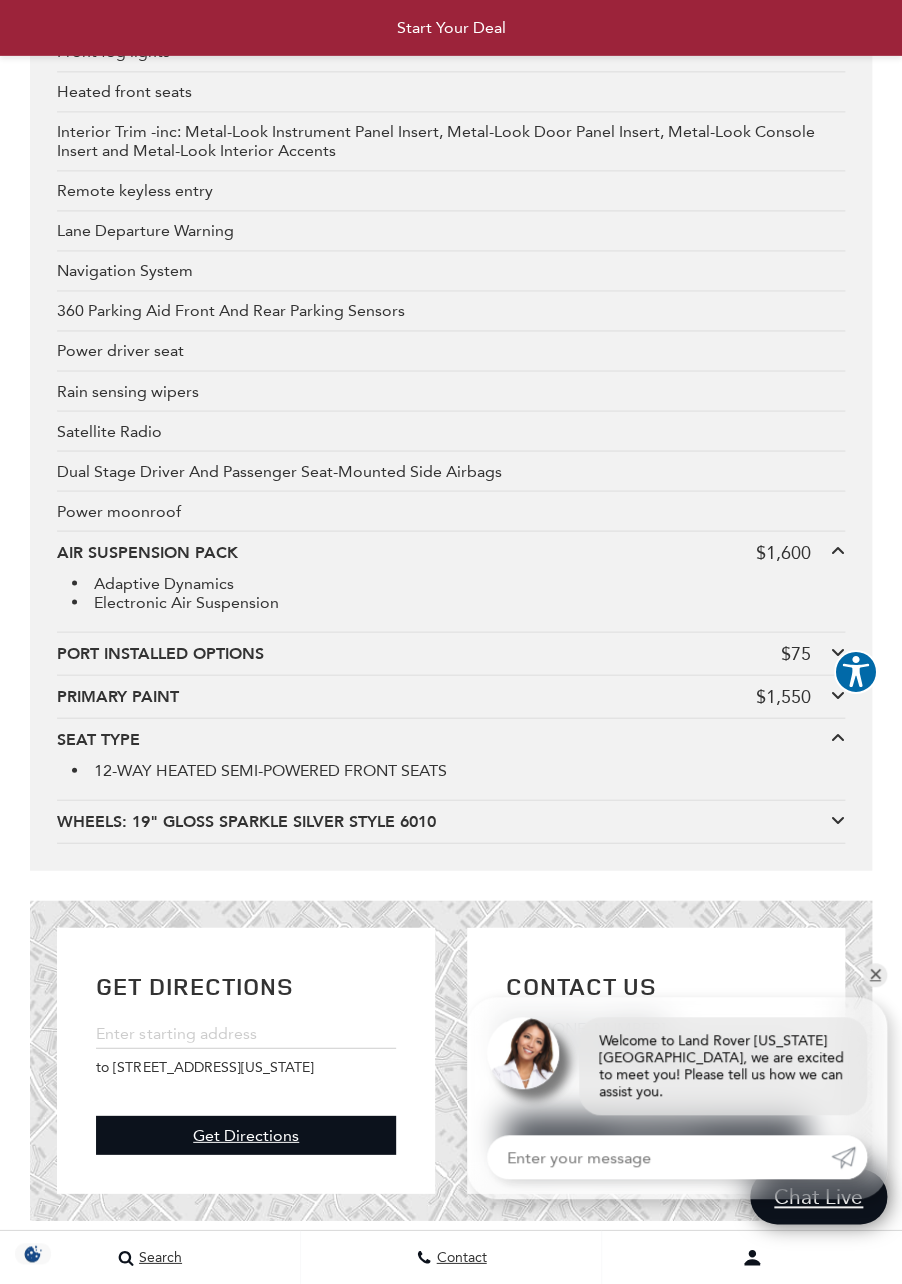 click at bounding box center [838, 820] 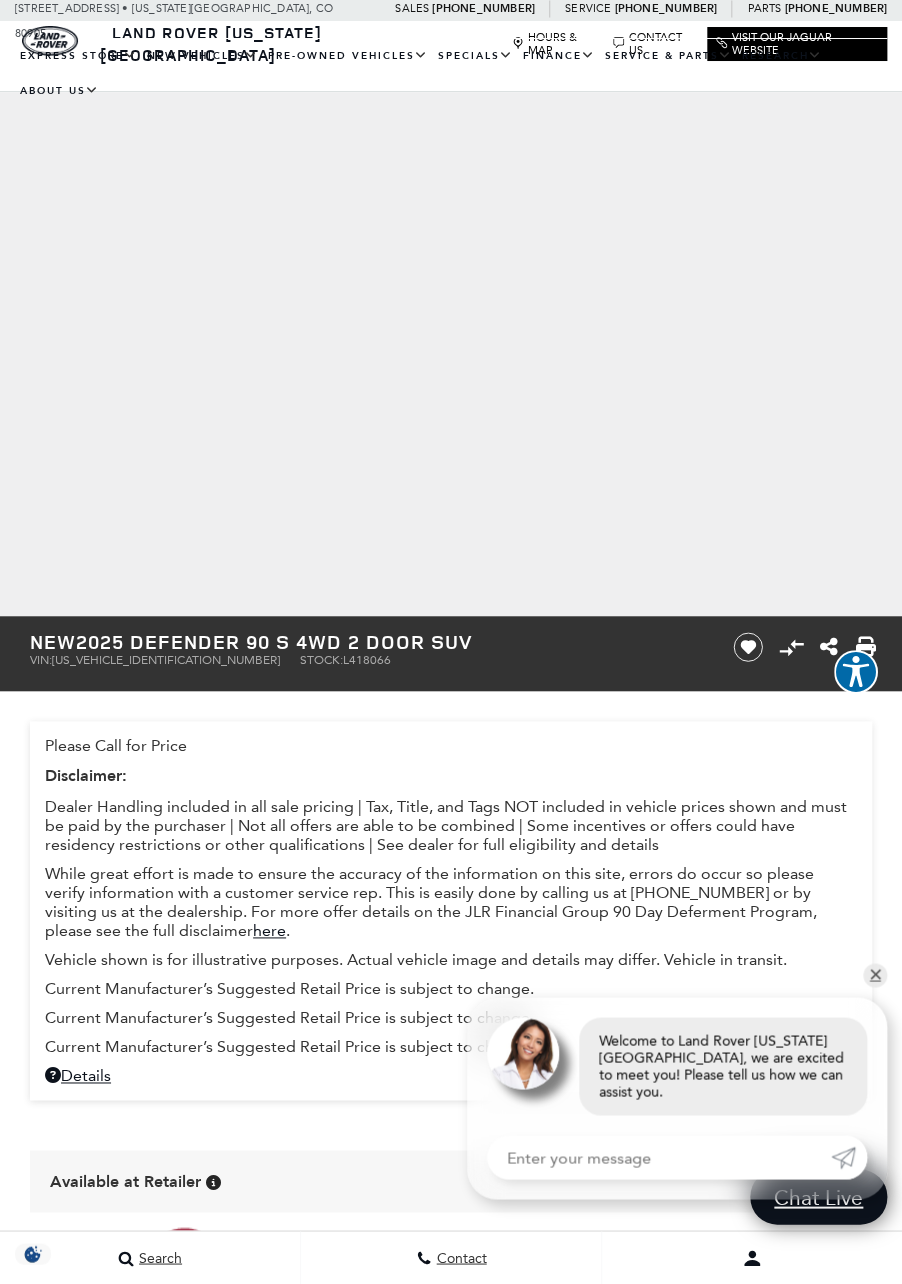 scroll, scrollTop: 0, scrollLeft: 0, axis: both 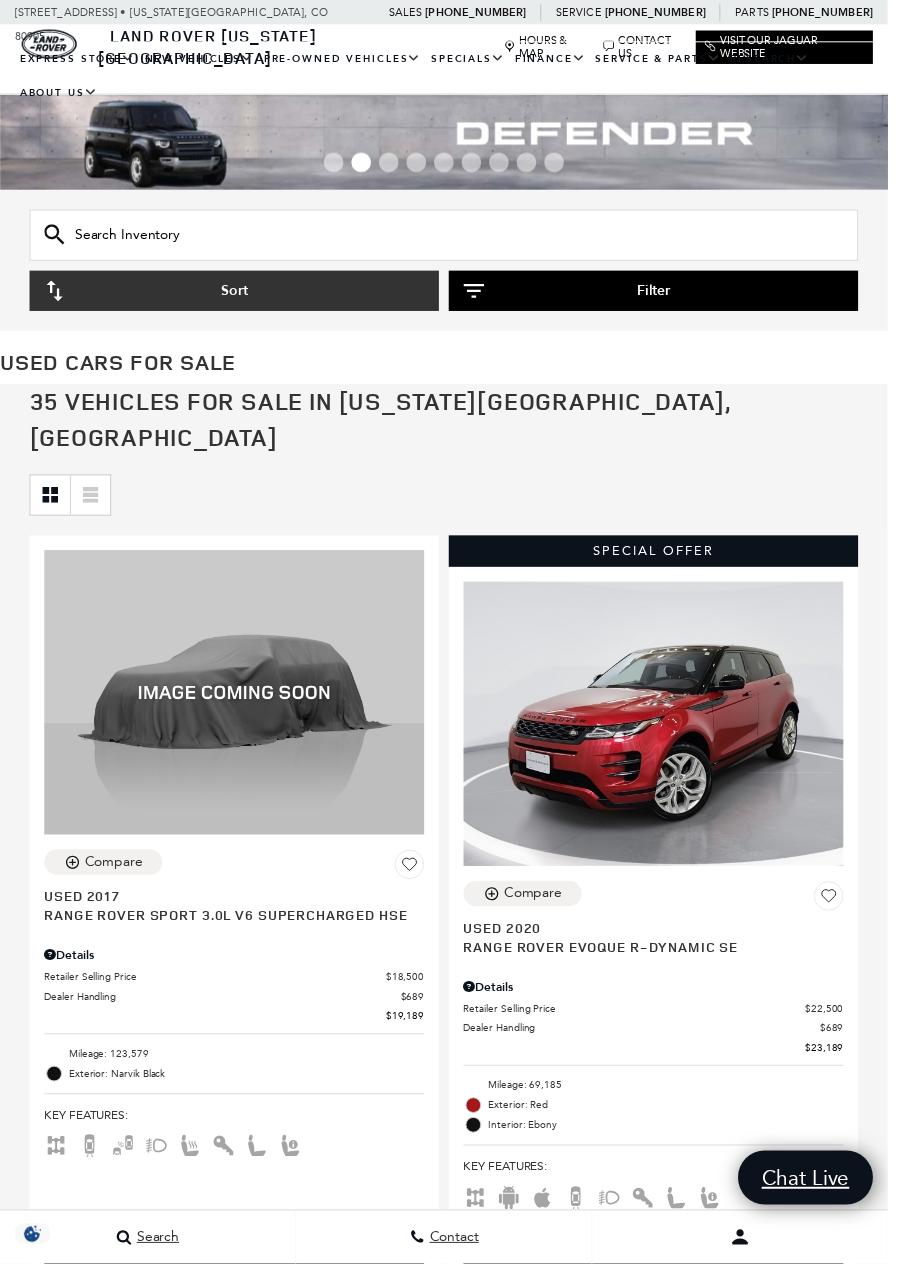 click on "Filter" at bounding box center (664, 295) 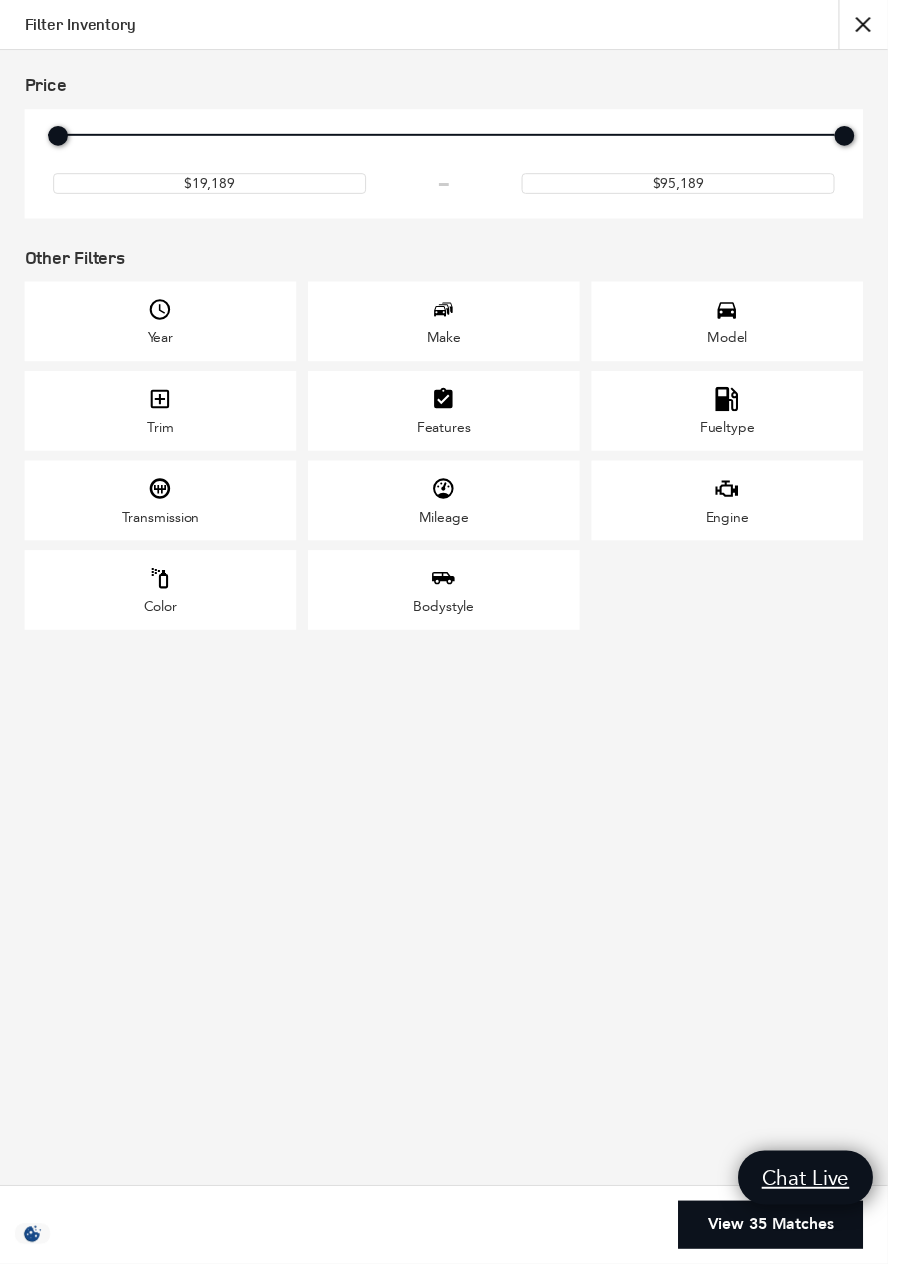 click on "Model" at bounding box center (738, 344) 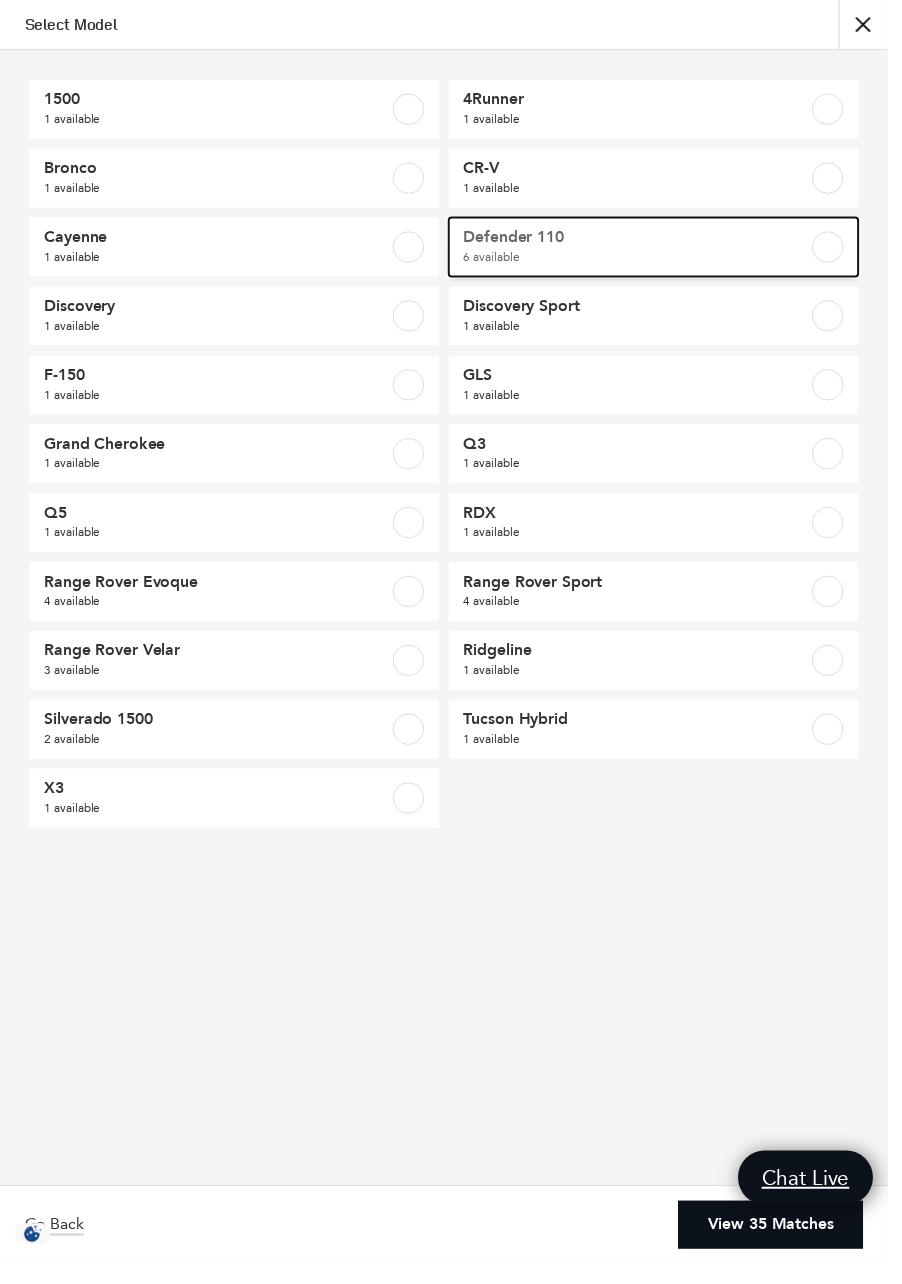 click on "Defender 110" at bounding box center (635, 241) 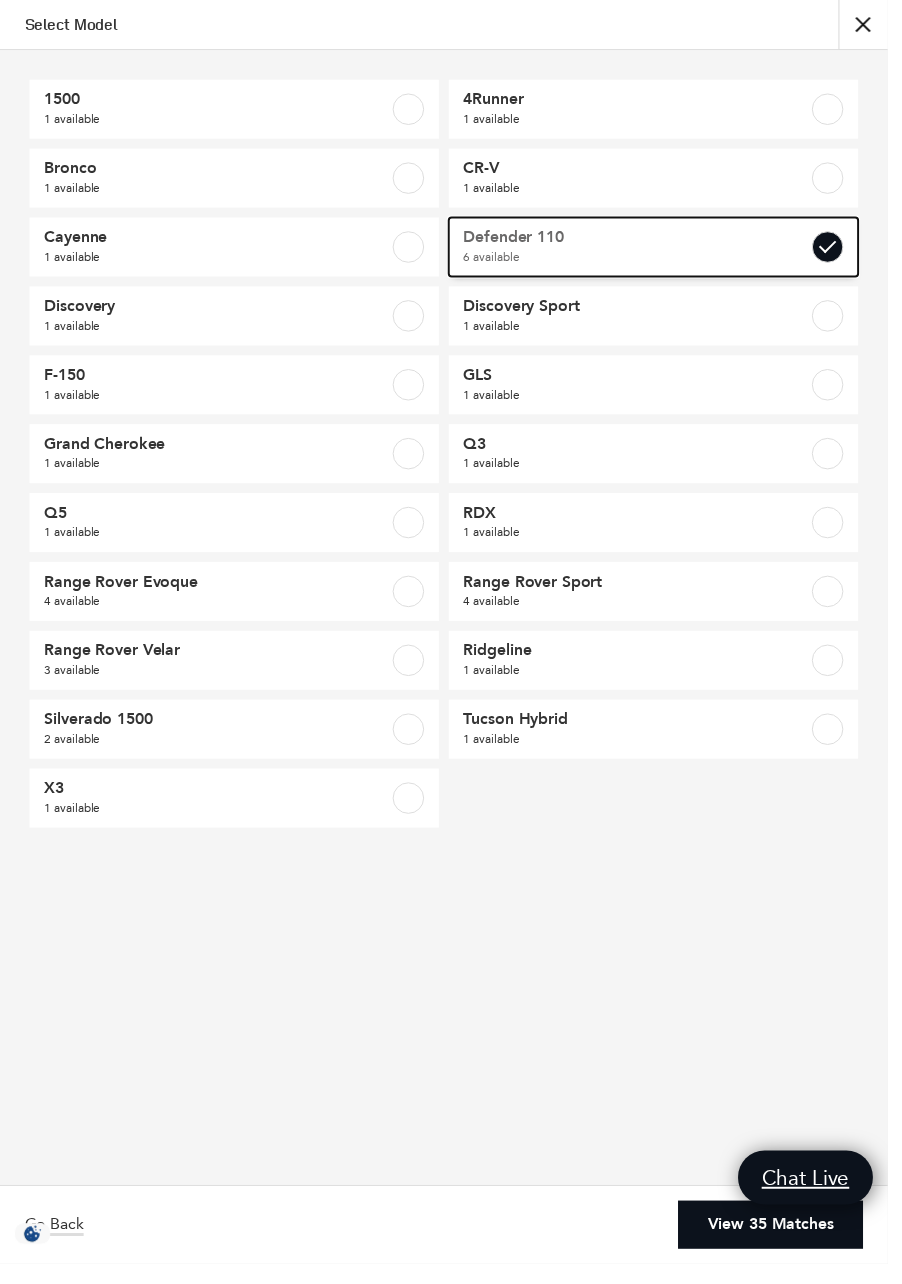 checkbox on "true" 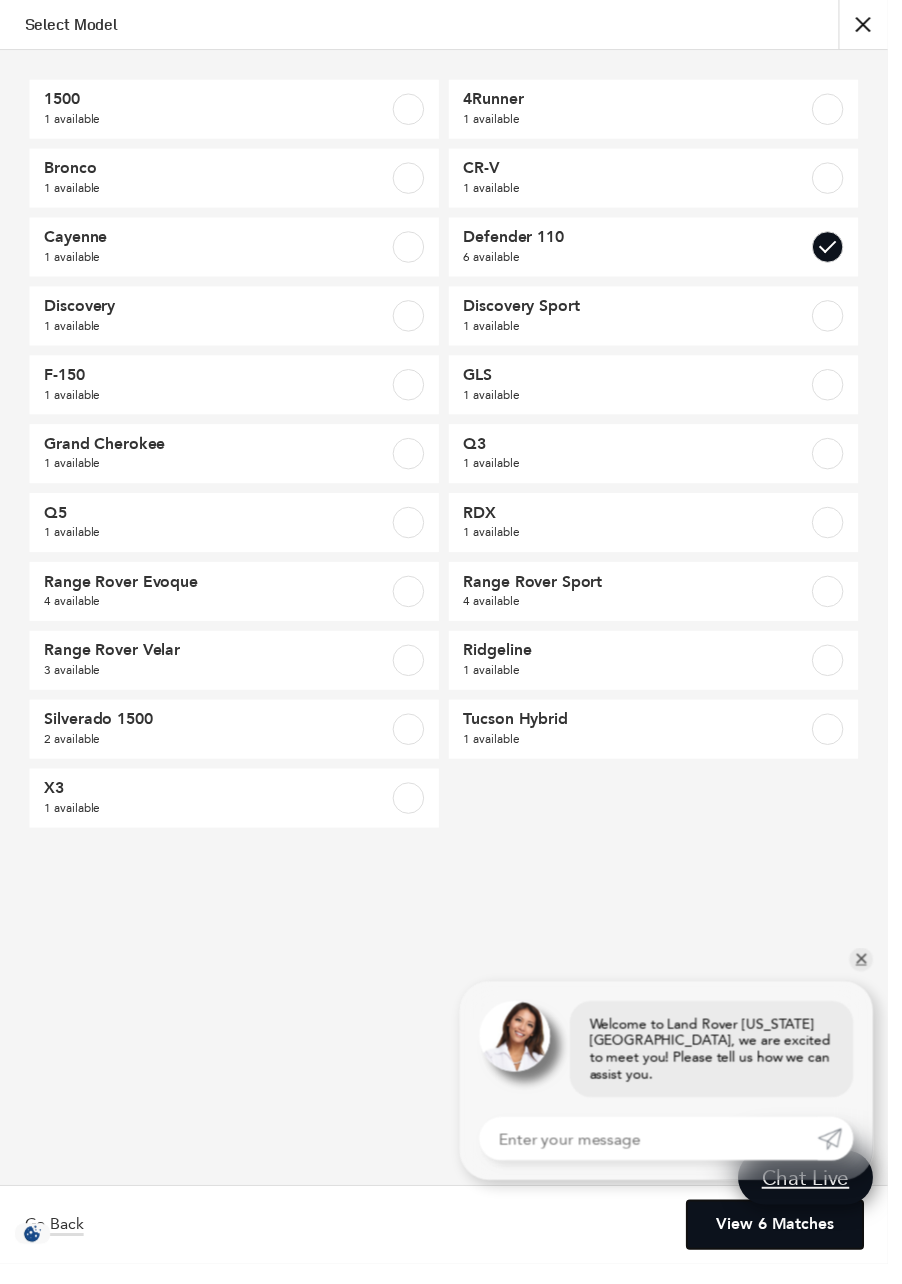 click on "View   6   Matches" at bounding box center (787, 1244) 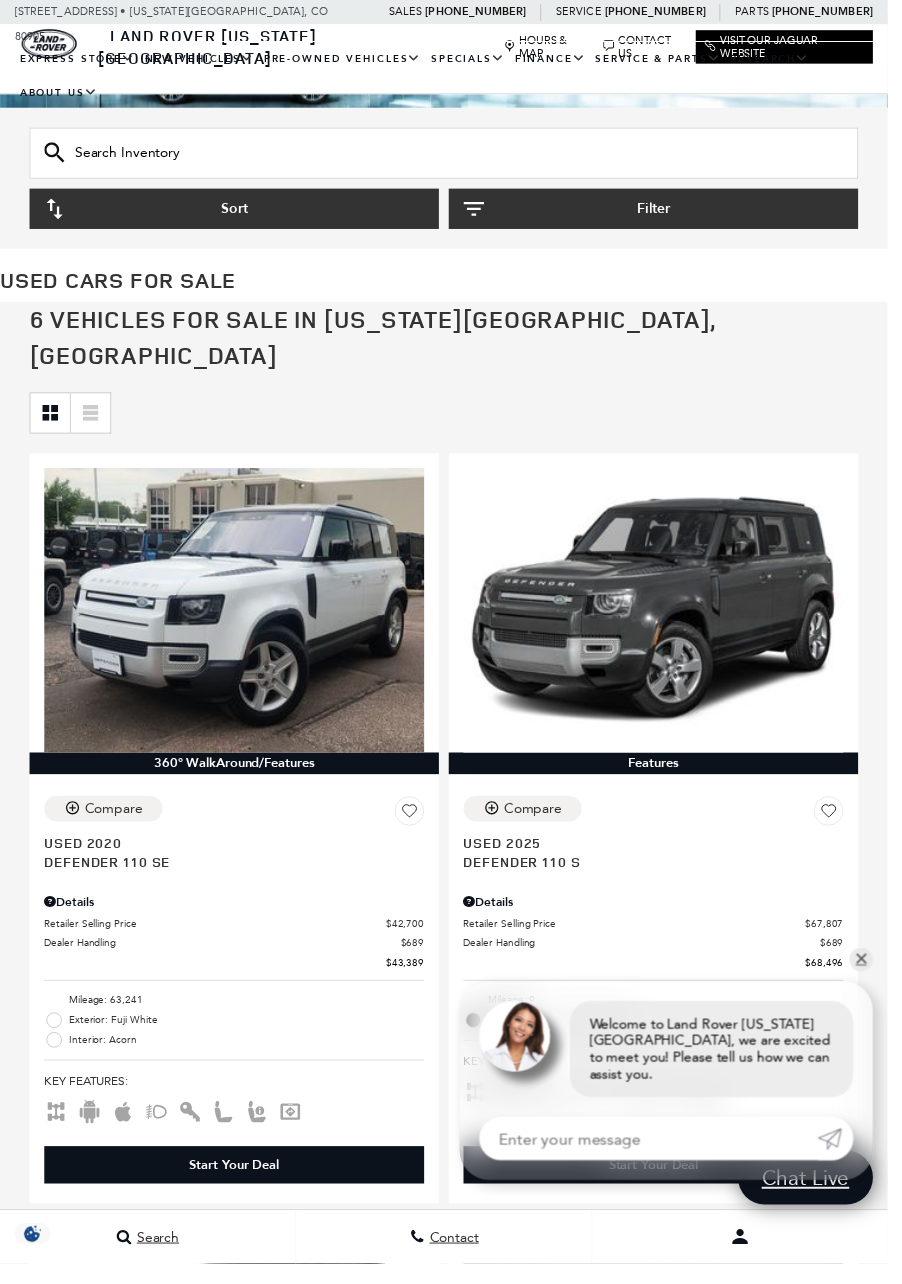 scroll, scrollTop: 102, scrollLeft: 0, axis: vertical 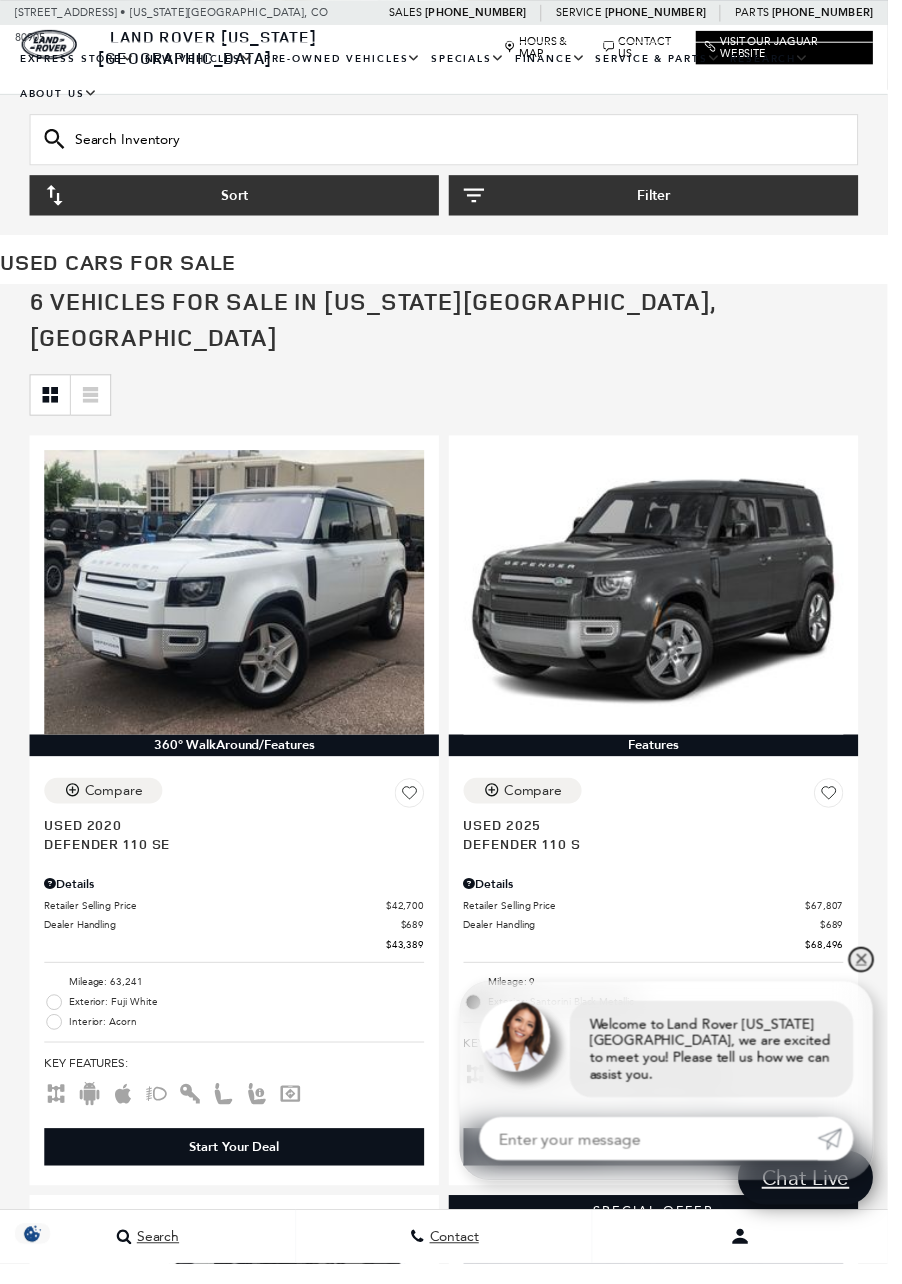 click on "✕" at bounding box center [875, 975] 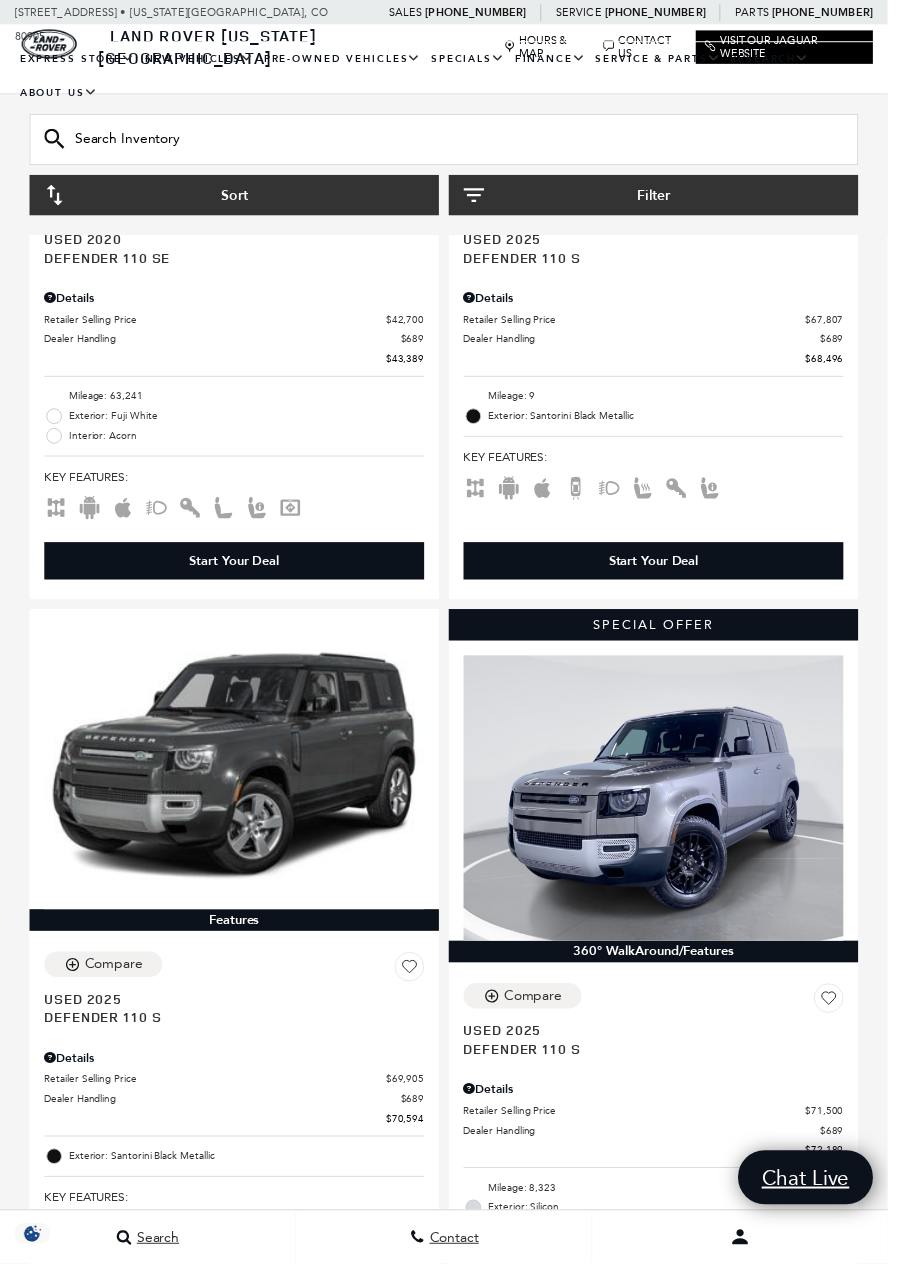 scroll, scrollTop: 762, scrollLeft: 0, axis: vertical 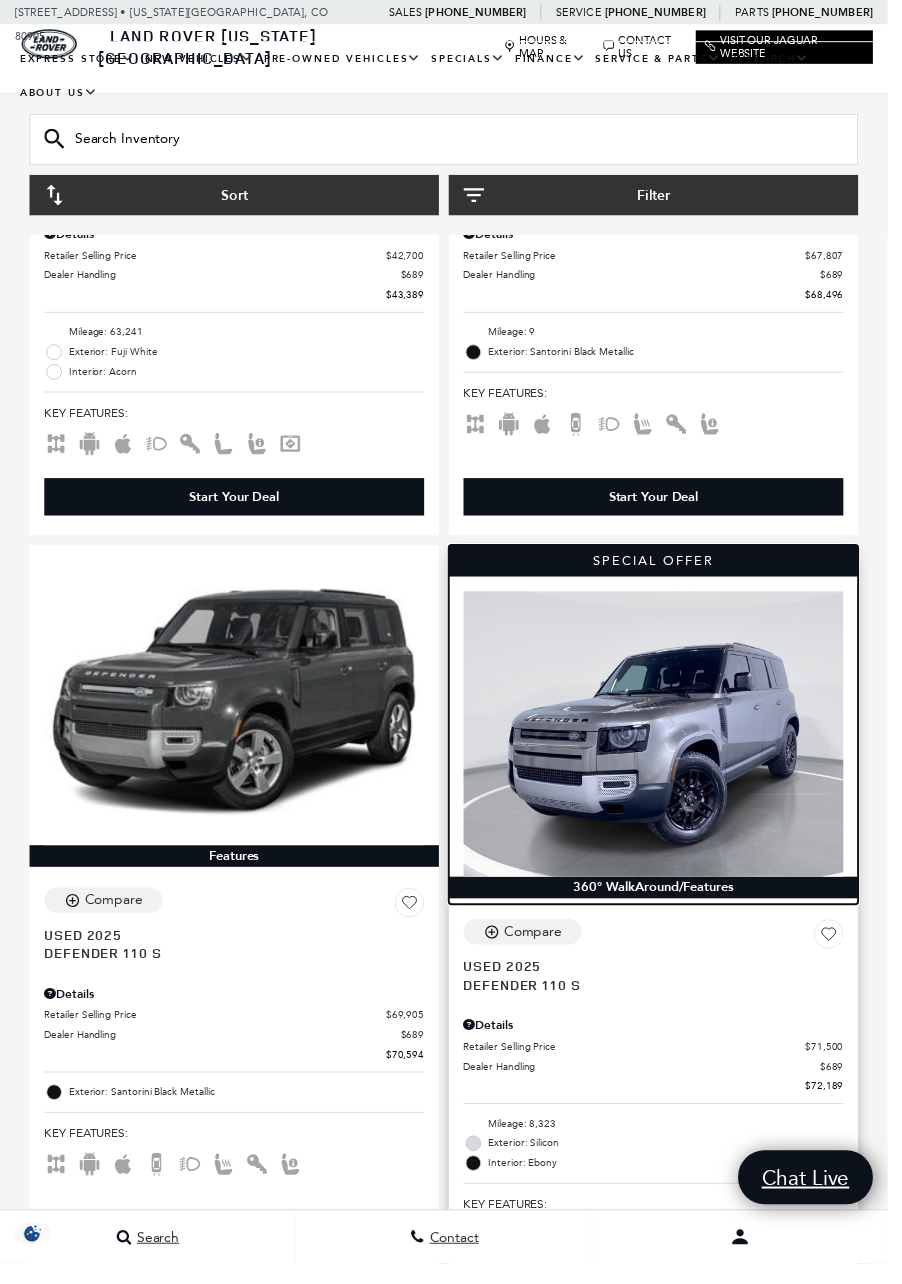 click at bounding box center (664, 746) 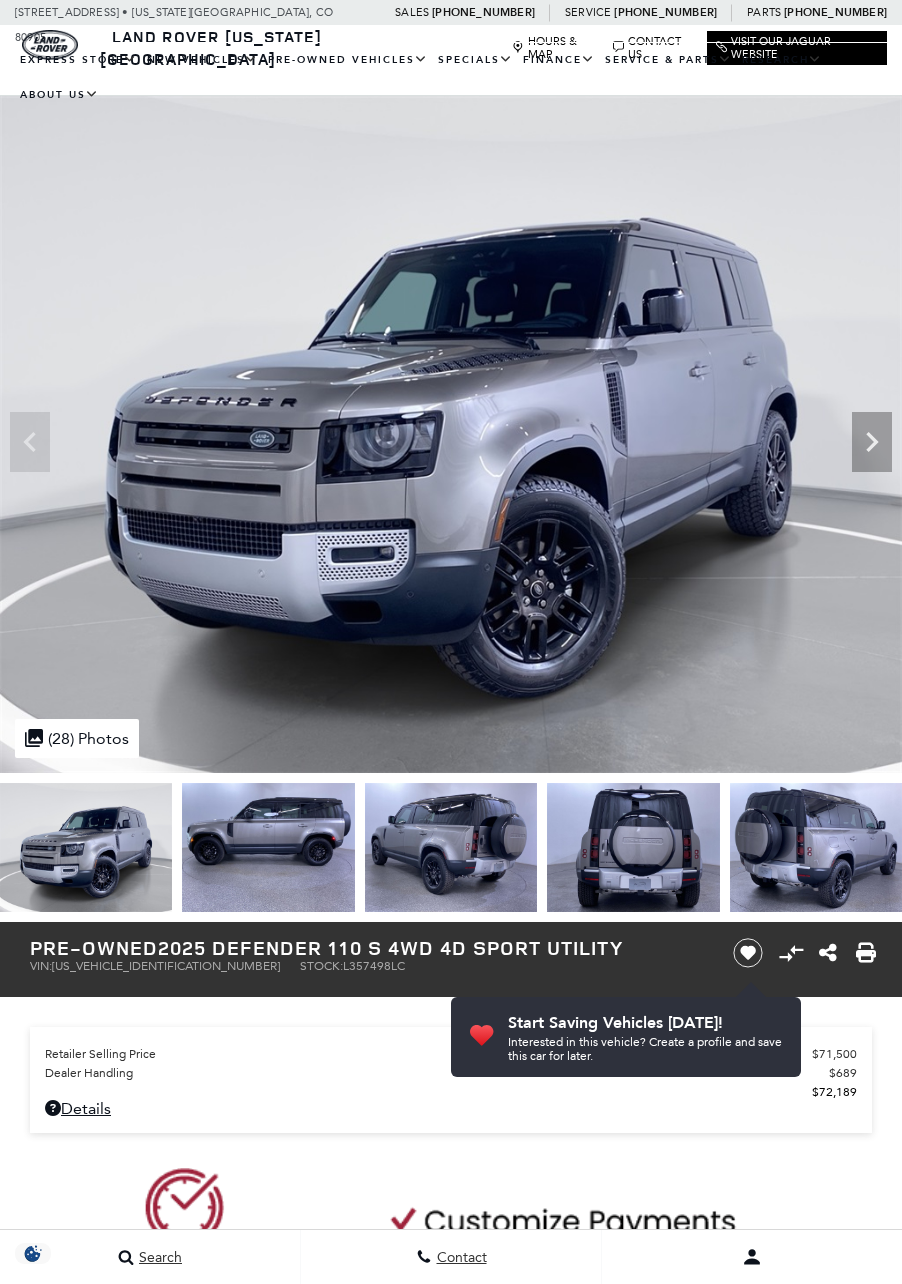 scroll, scrollTop: 0, scrollLeft: 0, axis: both 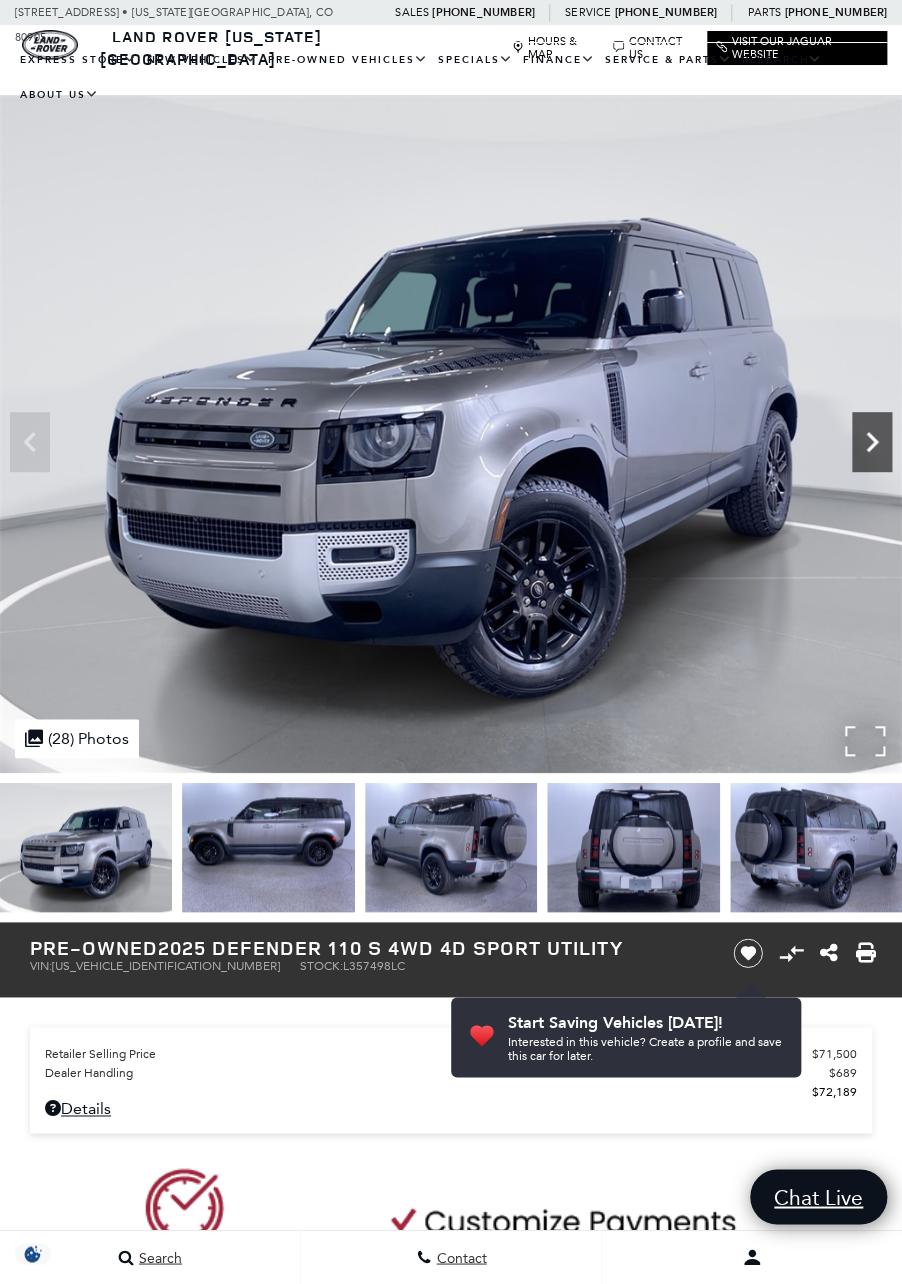 click 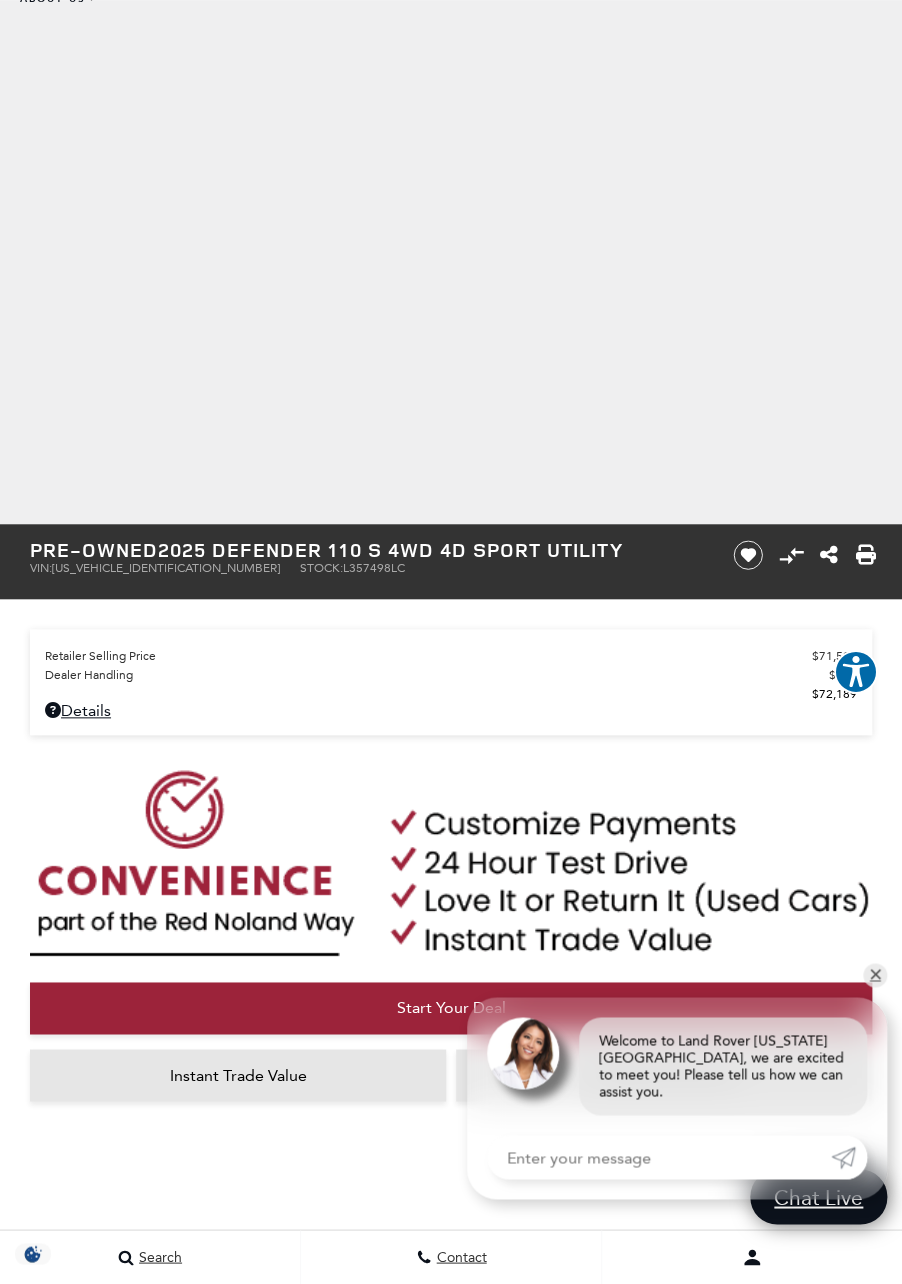 scroll, scrollTop: 103, scrollLeft: 0, axis: vertical 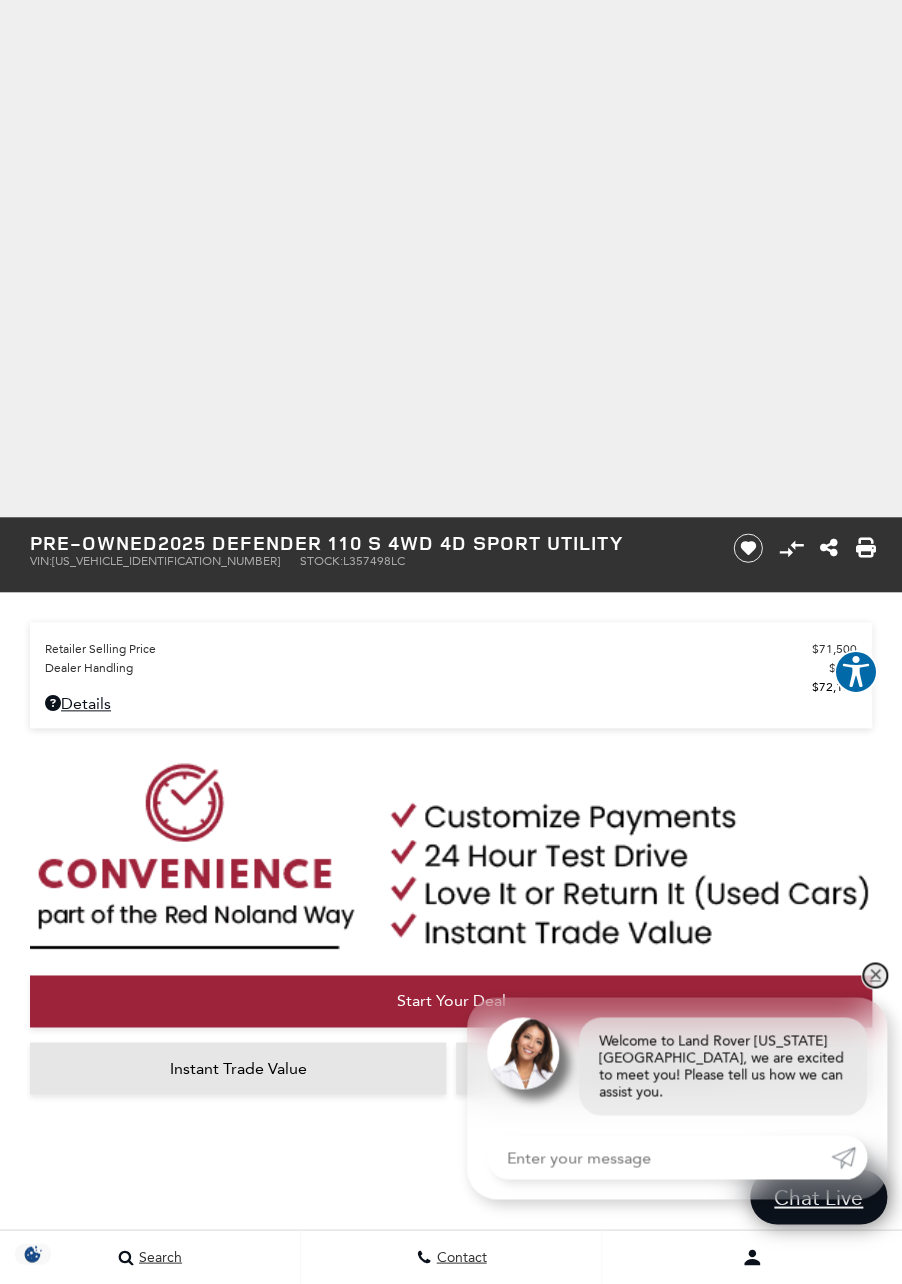 click on "✕" at bounding box center (875, 975) 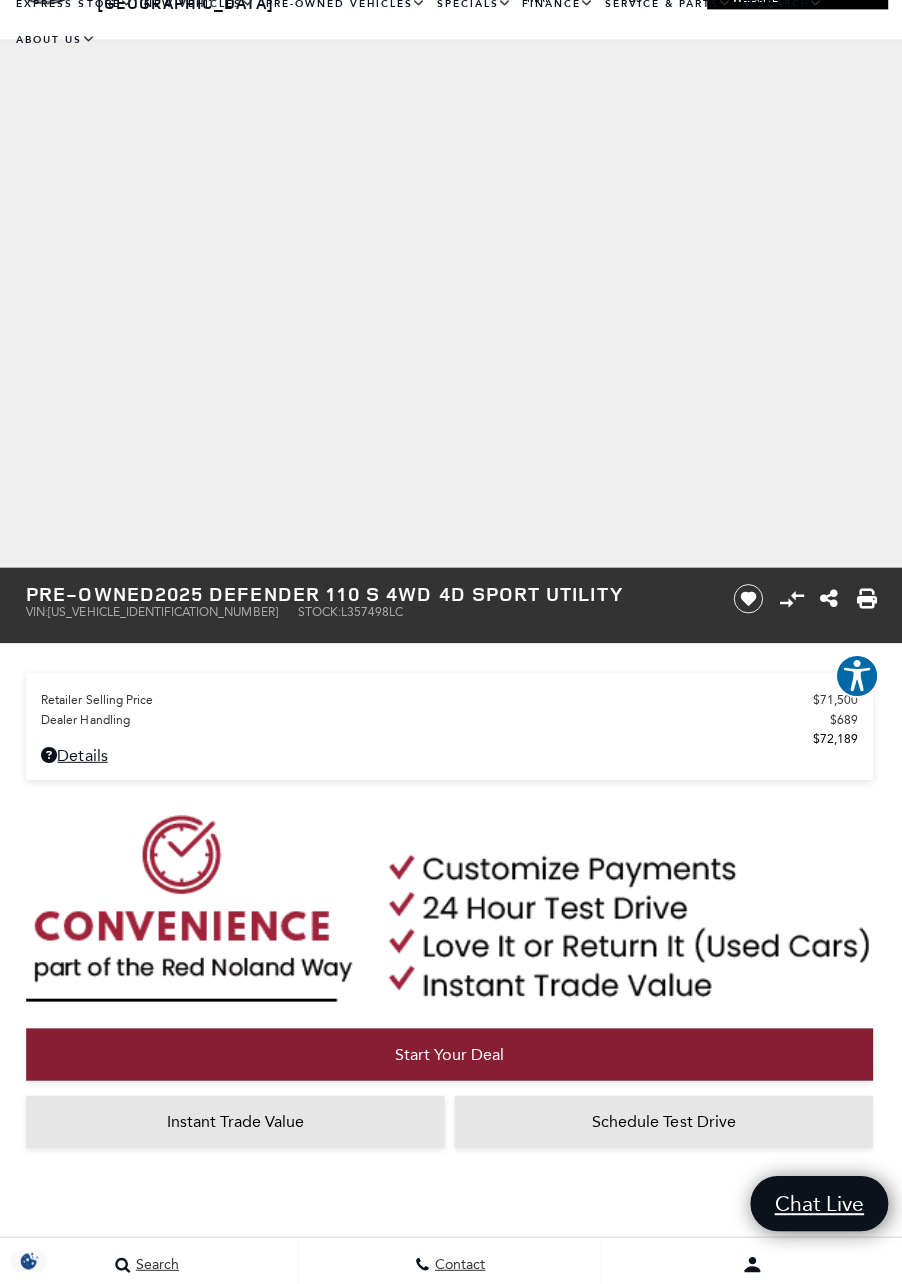 scroll, scrollTop: 0, scrollLeft: 0, axis: both 